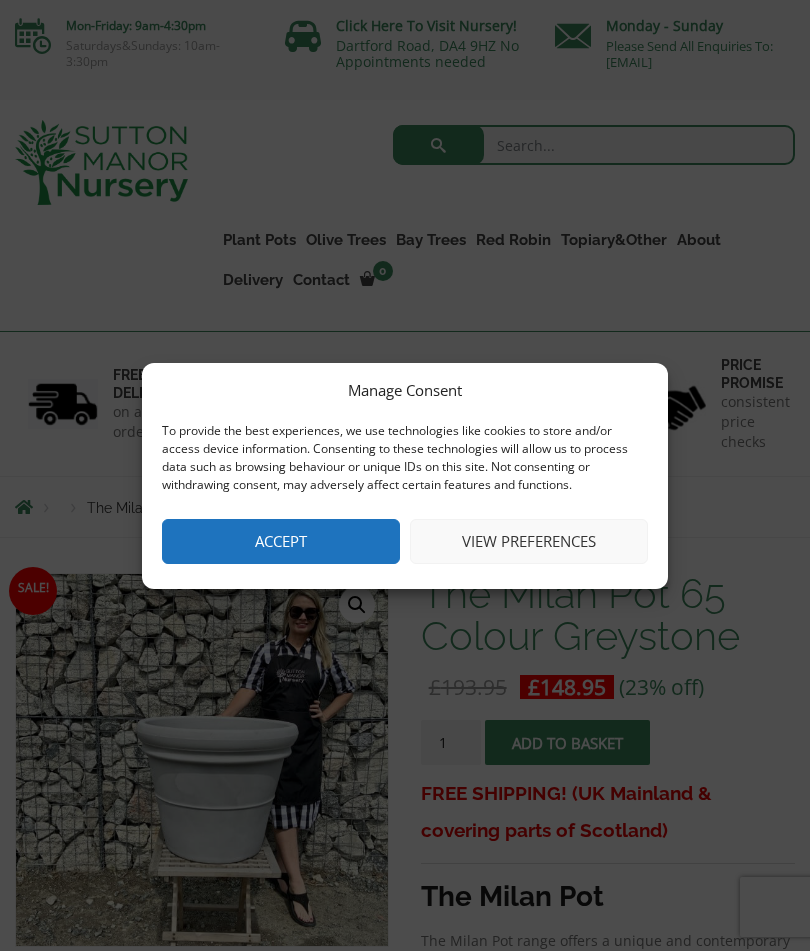 scroll, scrollTop: 0, scrollLeft: 0, axis: both 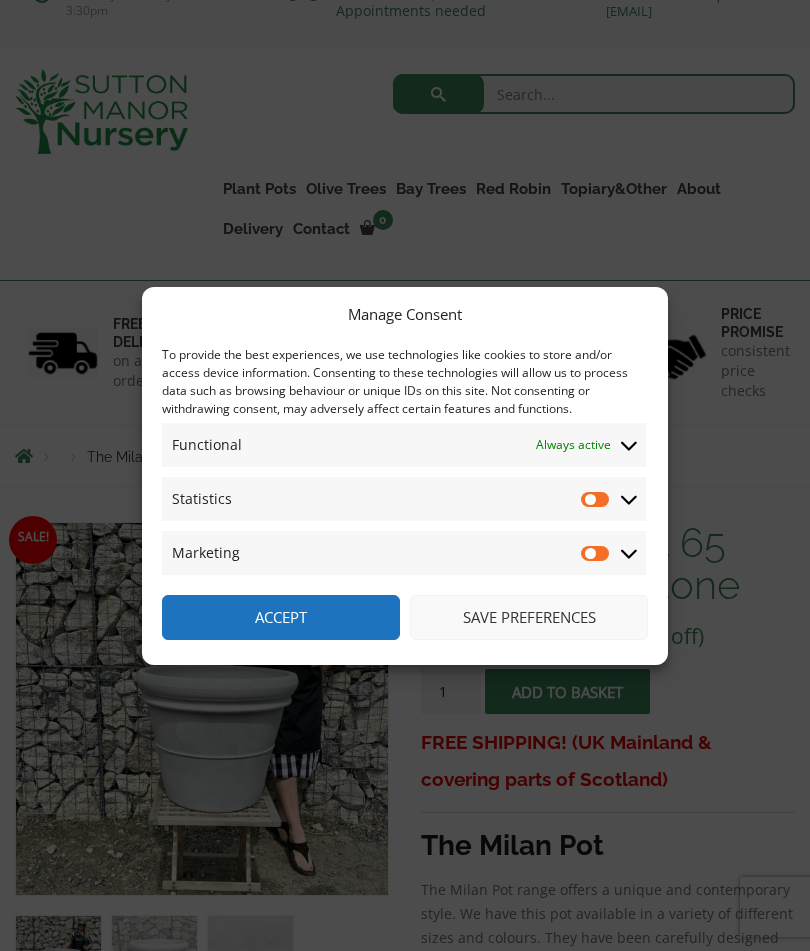 click on "Statistics" at bounding box center (596, 499) 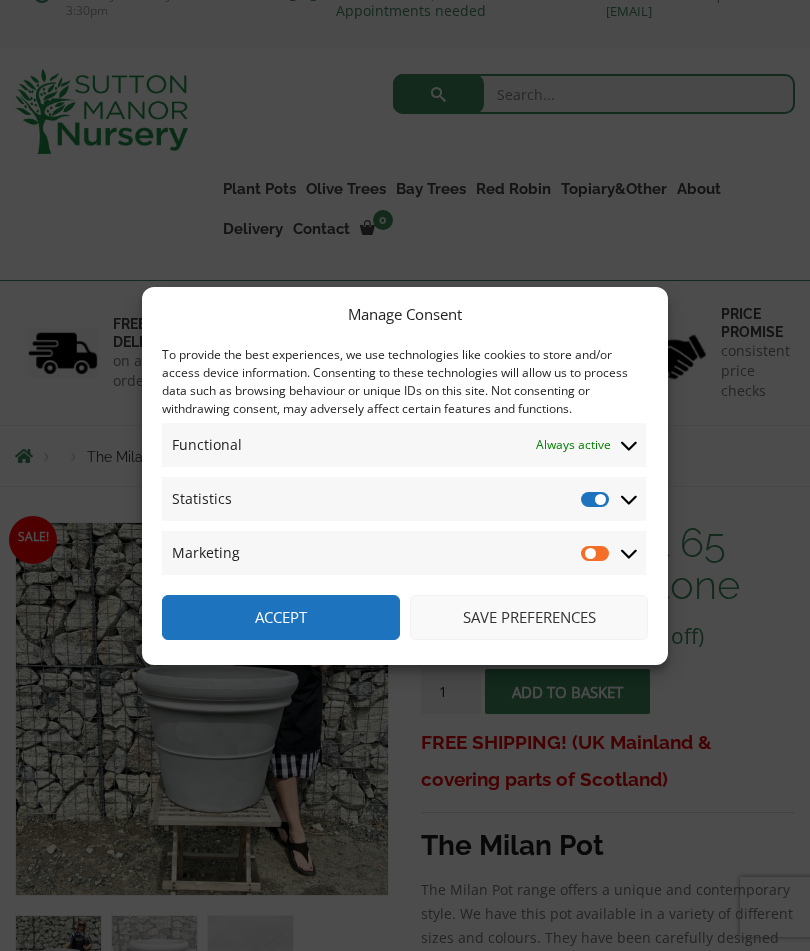 click on "Marketing" at bounding box center (596, 553) 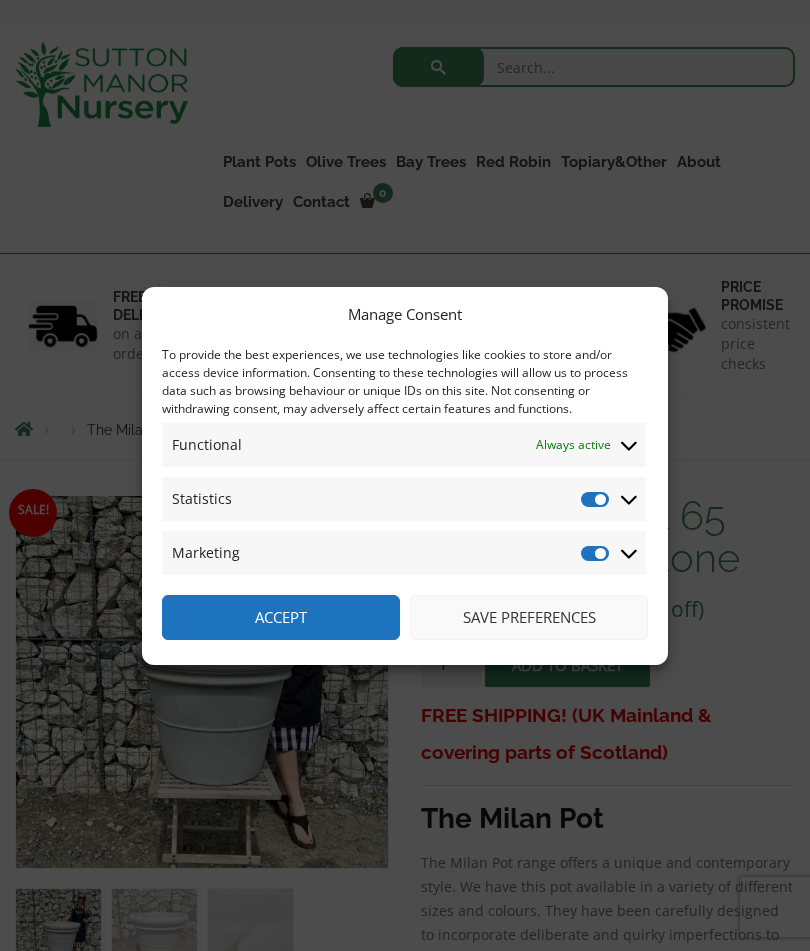 scroll, scrollTop: 79, scrollLeft: 0, axis: vertical 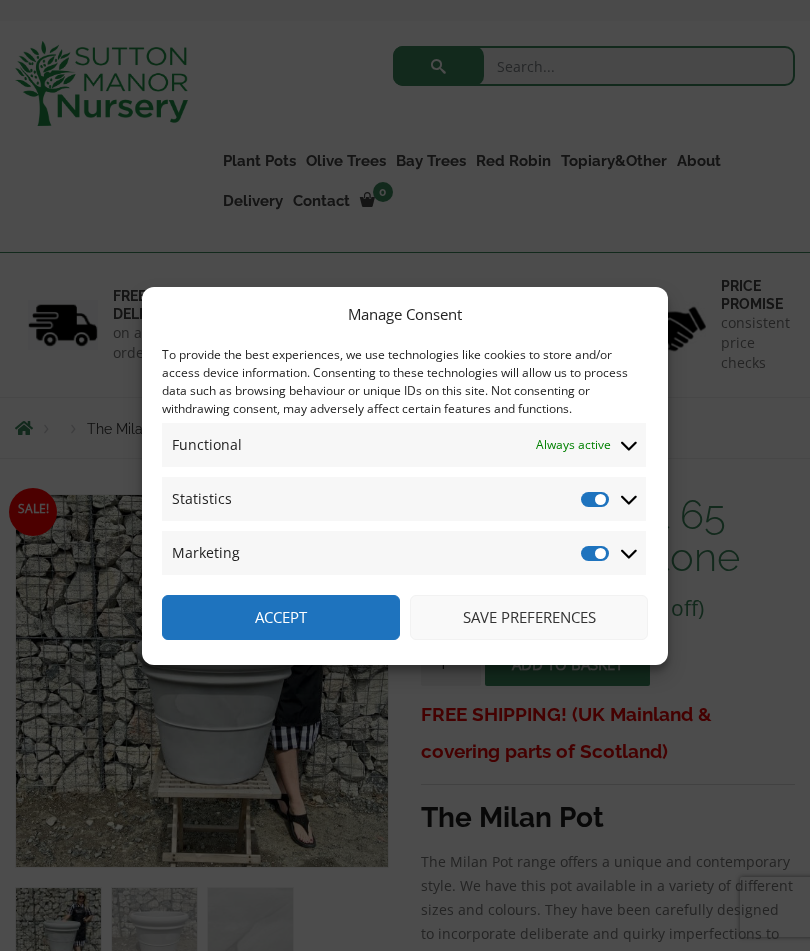 click on "Statistics" at bounding box center [596, 499] 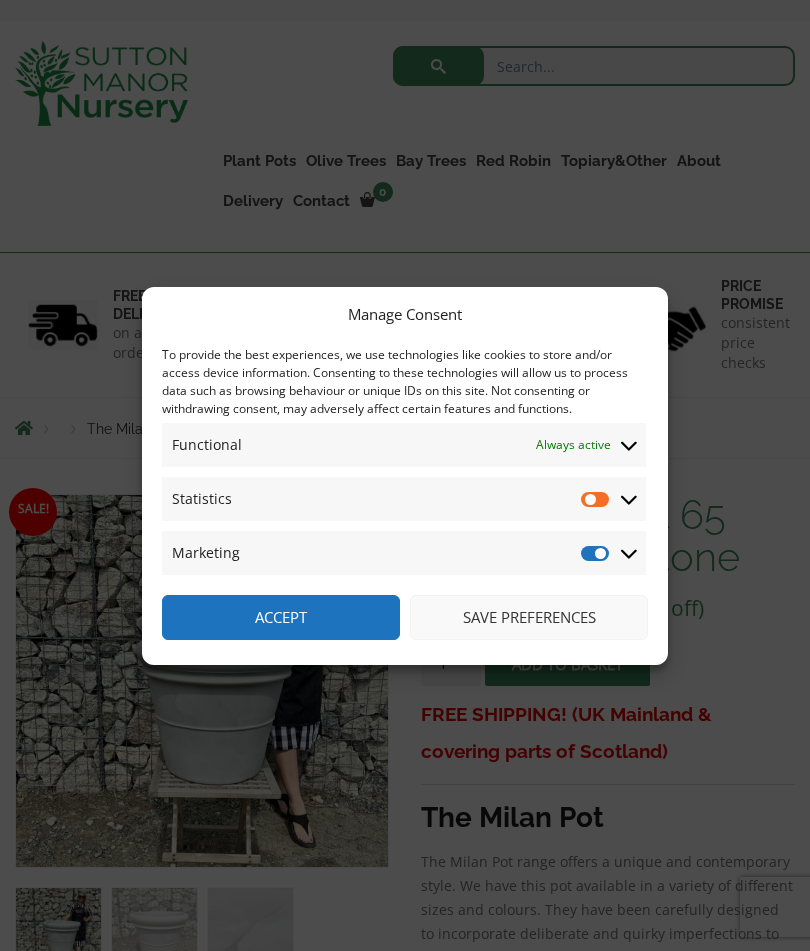 click on "Marketing" at bounding box center [596, 553] 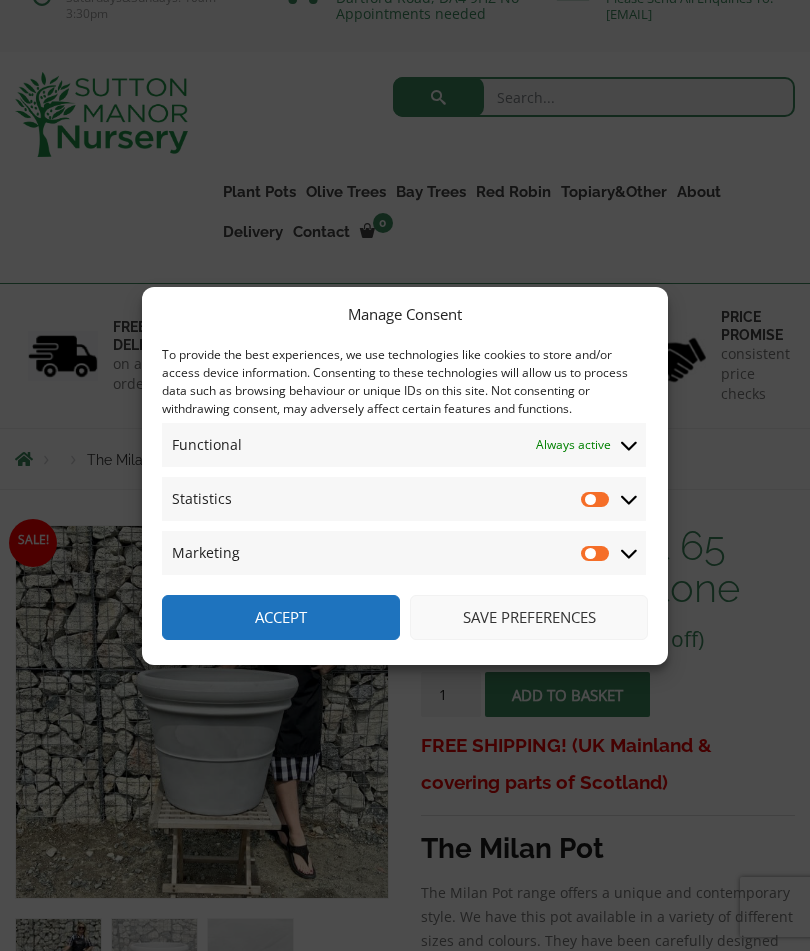 scroll, scrollTop: 47, scrollLeft: 0, axis: vertical 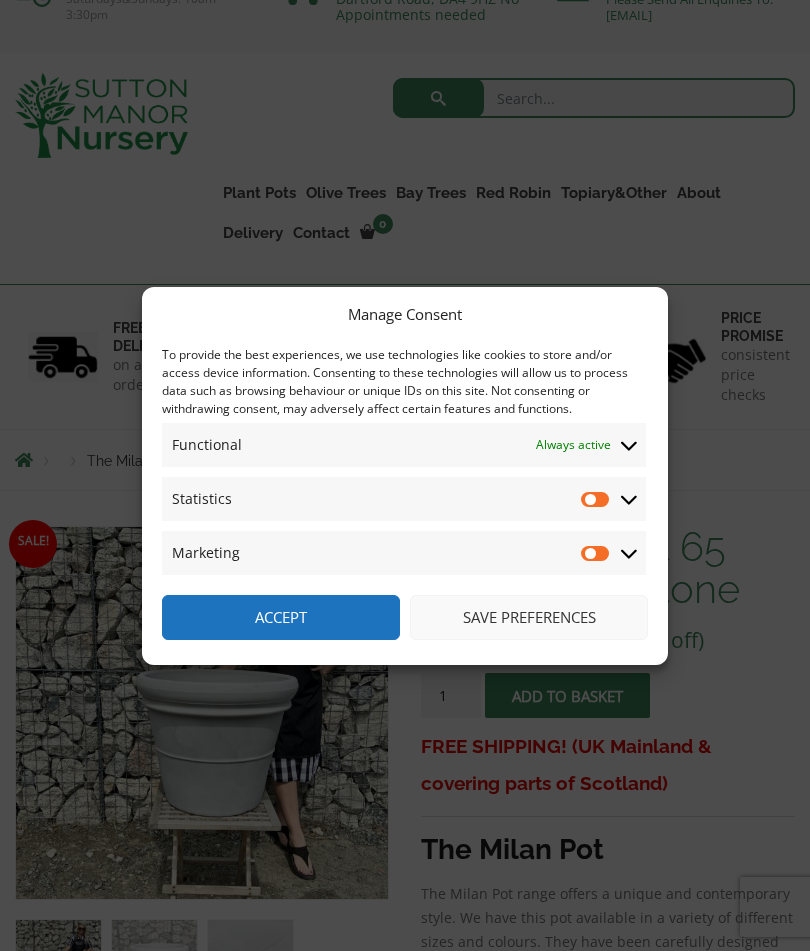 click on "Save preferences" at bounding box center (529, 617) 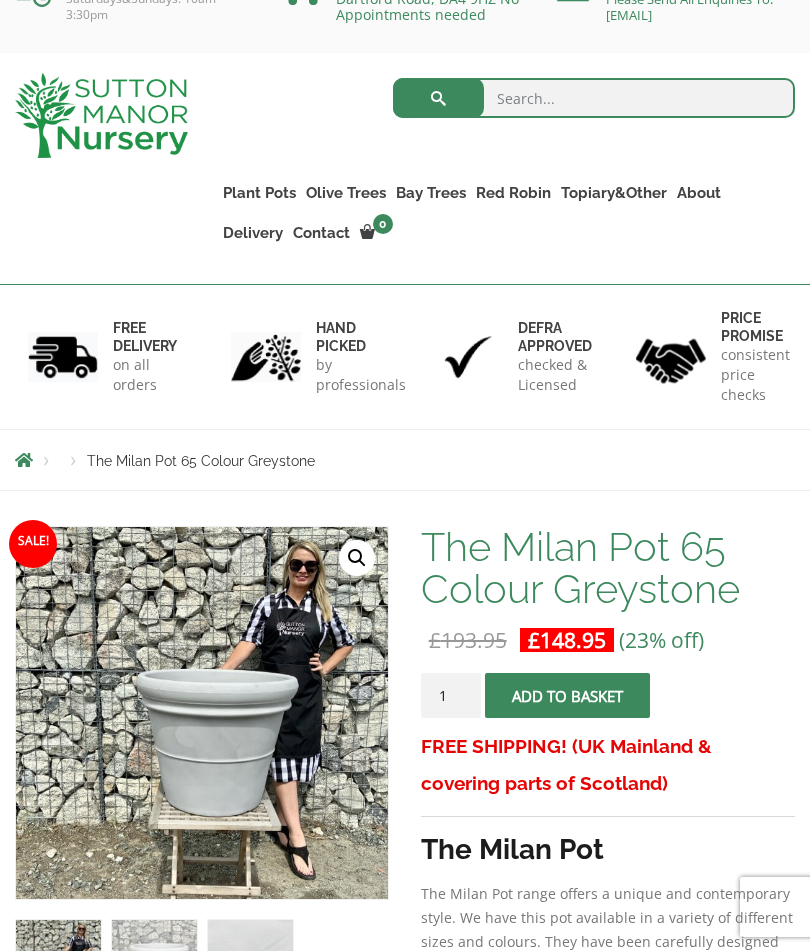 click at bounding box center [516, 1027] 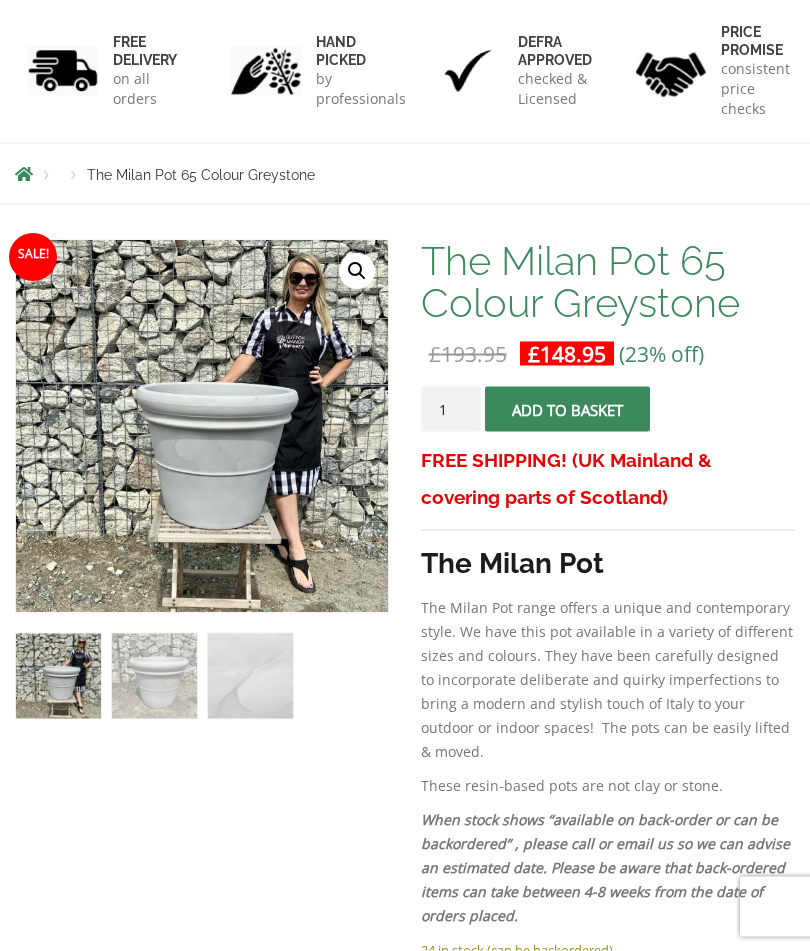 scroll, scrollTop: 0, scrollLeft: 0, axis: both 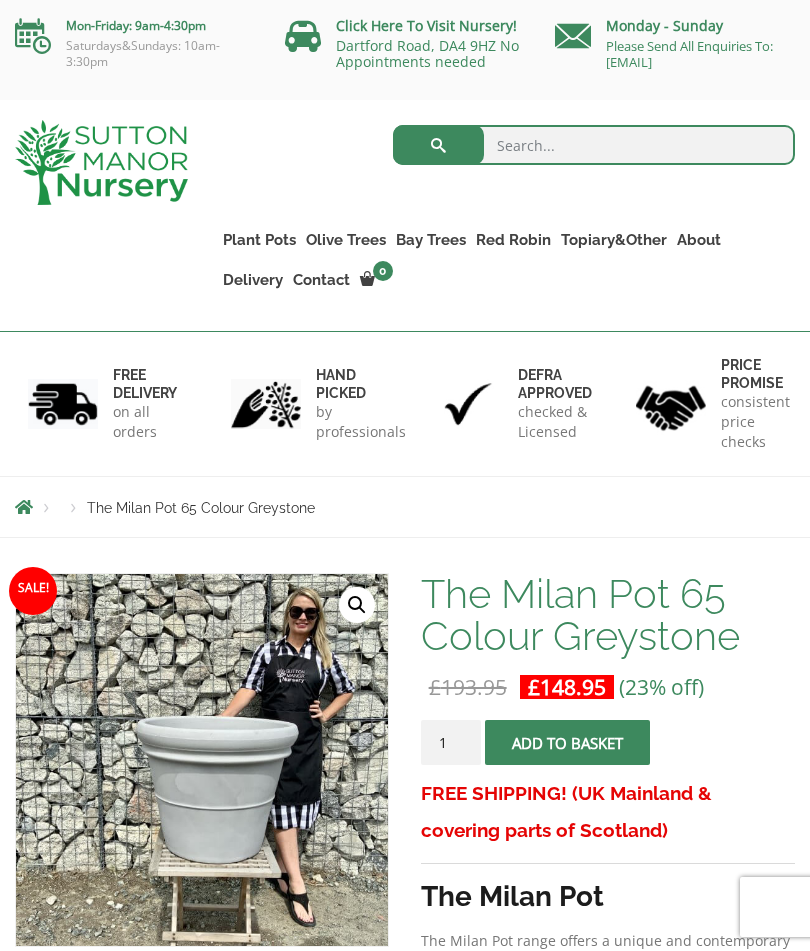 click on "Sale!
🔍
The Milan Pot 65 Colour Greystone £ 193.95   Original price was: £193.95. £ 148.95 Current price is: £148.95.   (23% off)
FREE SHIPPING! (UK Mainland & covering parts of Scotland)
The Milan Pot
The Milan Pot range offers a unique and contemporary style. We have this pot available in a variety of different sizes and colours. They have been carefully designed to incorporate deliberate and quirky imperfections to bring a modern and stylish touch of Italy to your outdoor or indoor spaces!  The pots can be easily lifted & moved.
These resin-based pots are not clay or stone.
When stock shows “available on back-order or can be backordered” , please call or email us so we can advise an estimated date. Please be aware that back-ordered items can take between 4-8 weeks from the date of orders placed.
24 in stock (can be backordered)
The Milan Pot 65 Colour Greystone quantity
1
Add to basket
Payment Options:" at bounding box center (405, 1547) 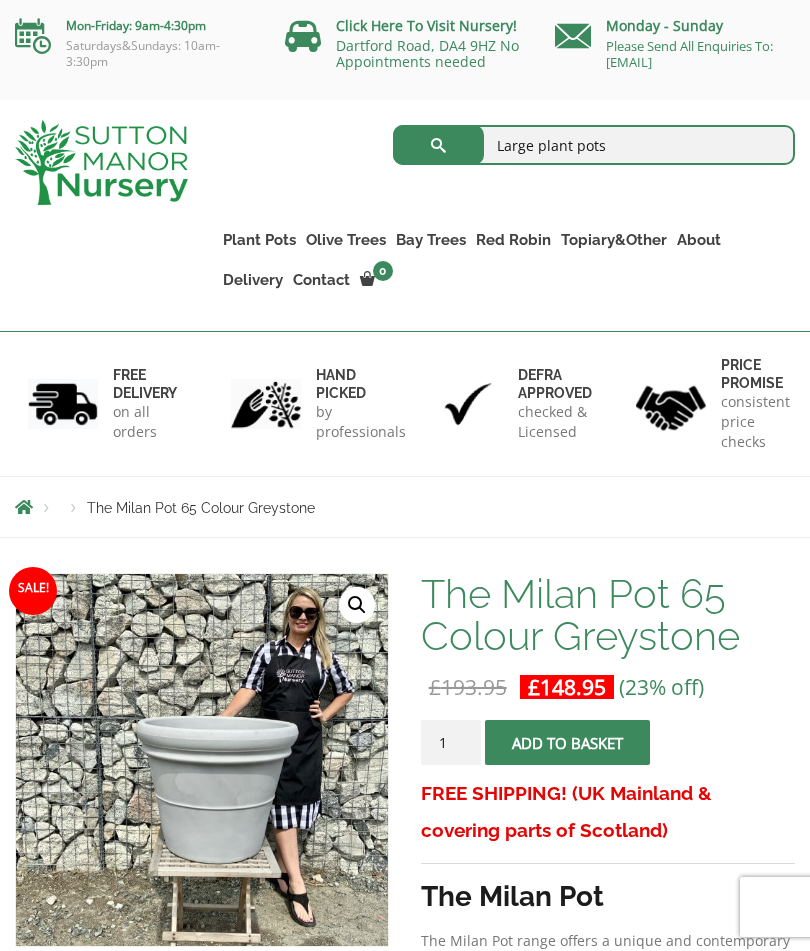 type on "Large plant pots" 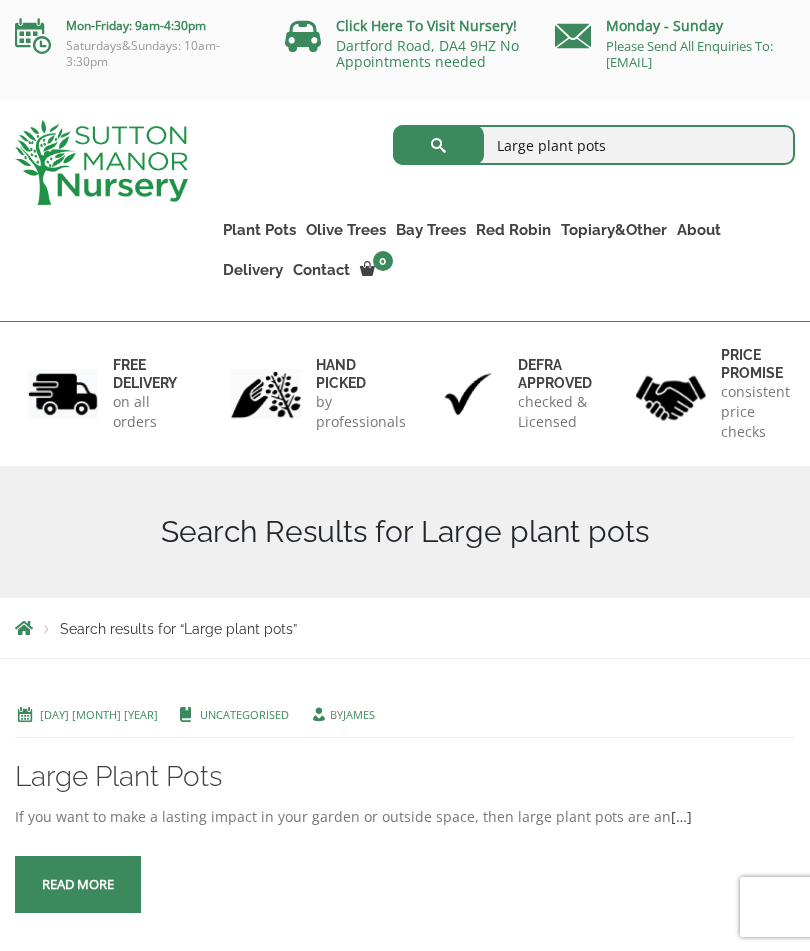 scroll, scrollTop: 0, scrollLeft: 0, axis: both 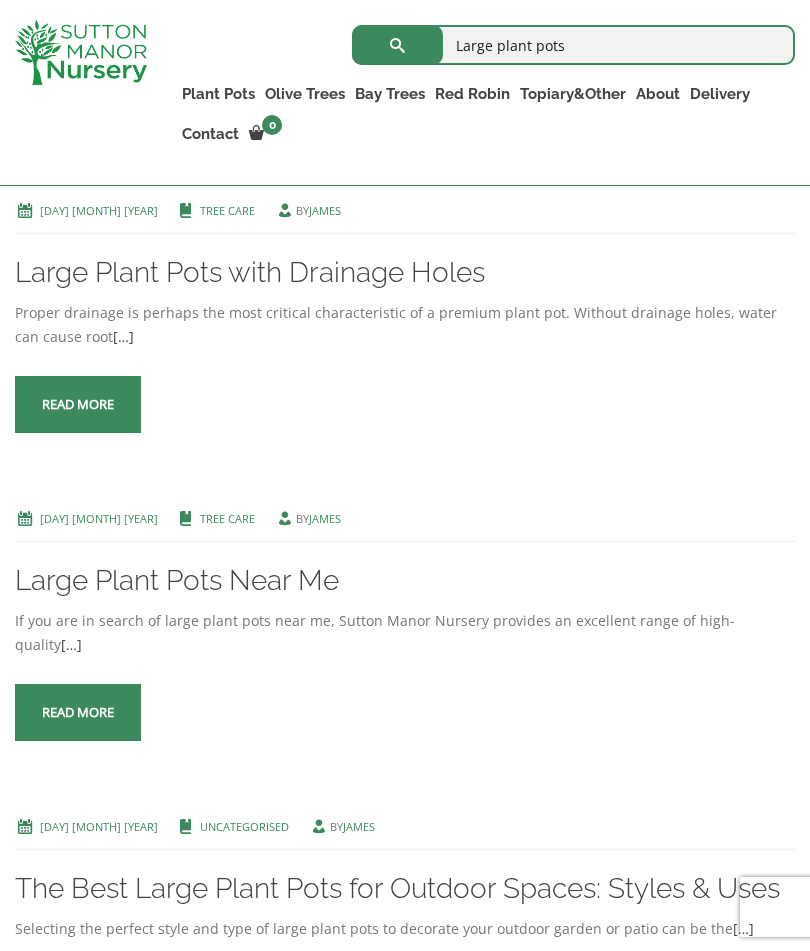 click on "Read more" at bounding box center (78, 404) 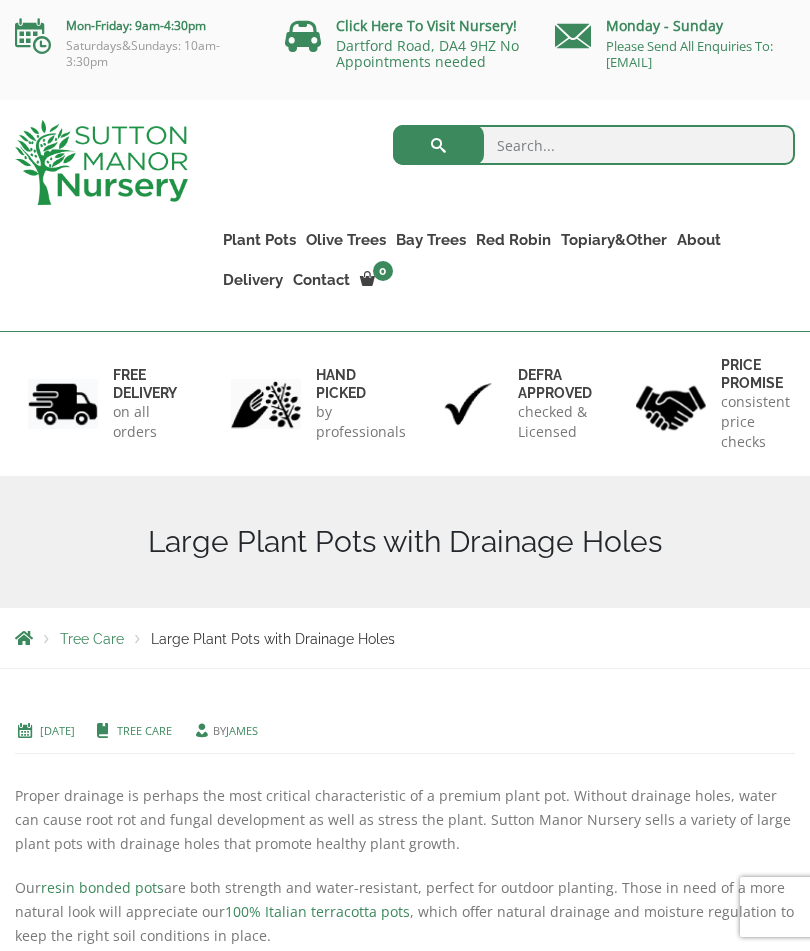 scroll, scrollTop: 0, scrollLeft: 0, axis: both 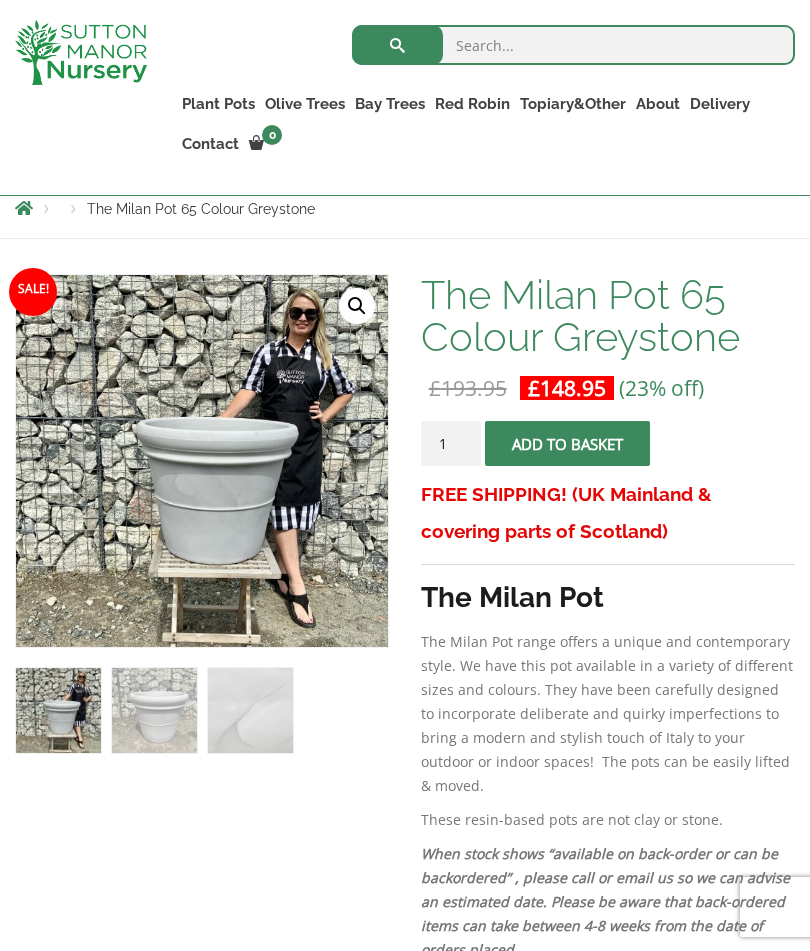 click on "1" at bounding box center [451, 443] 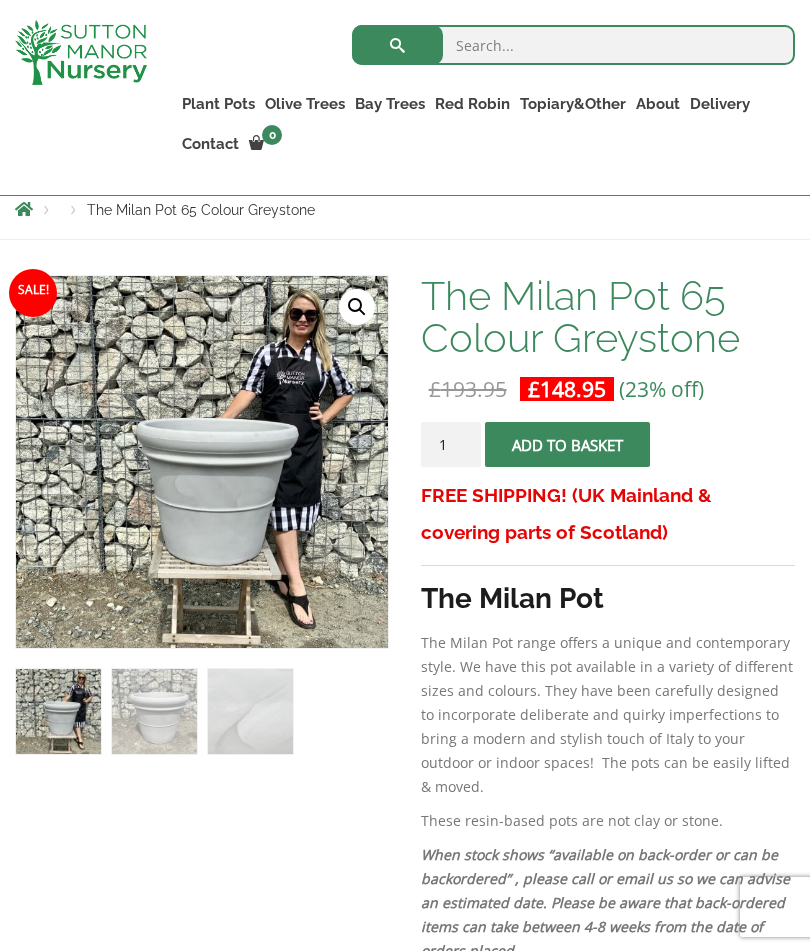 click on "FREE SHIPPING! (UK Mainland & covering parts of Scotland)" at bounding box center [608, 514] 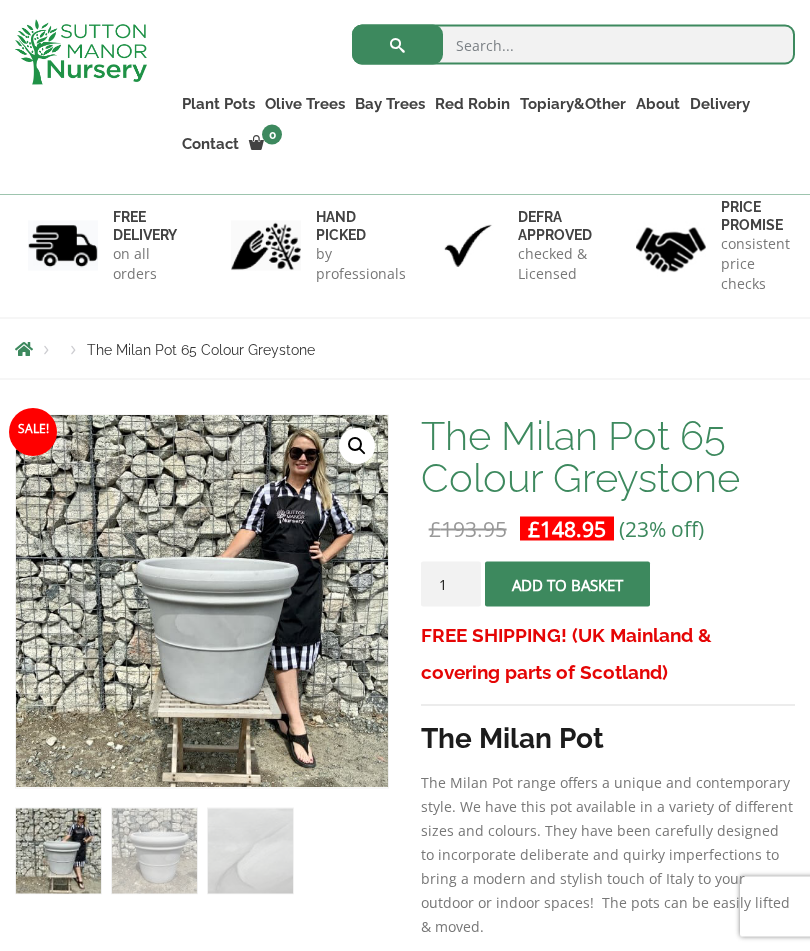 scroll, scrollTop: 0, scrollLeft: 0, axis: both 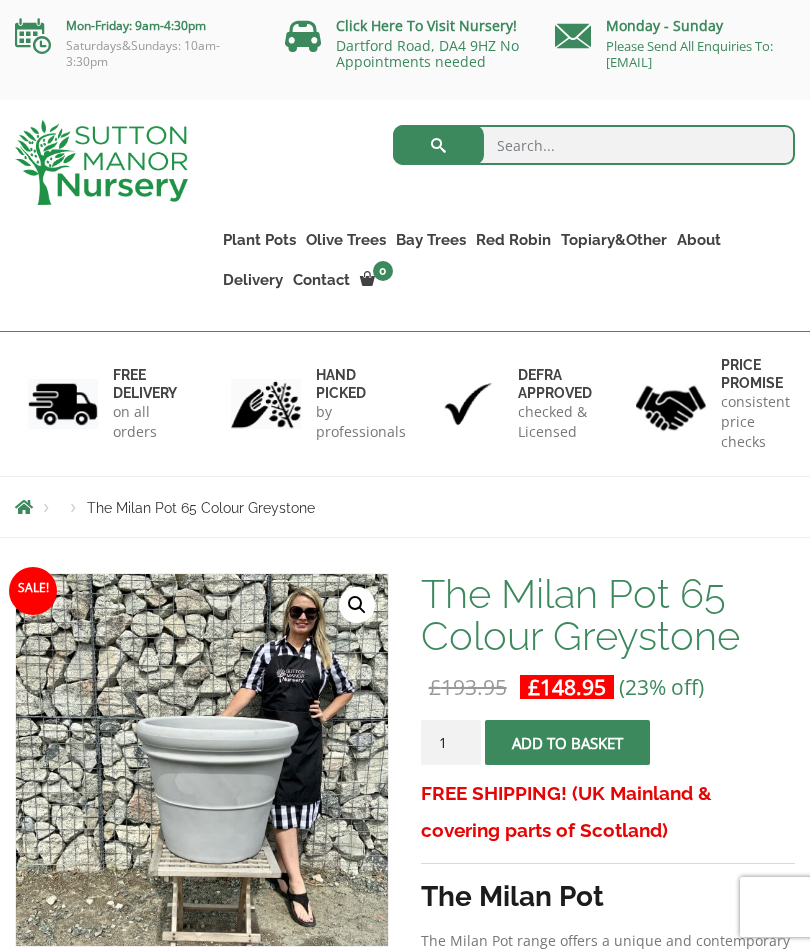 click on "The Capri Pots" at bounding box center (0, 0) 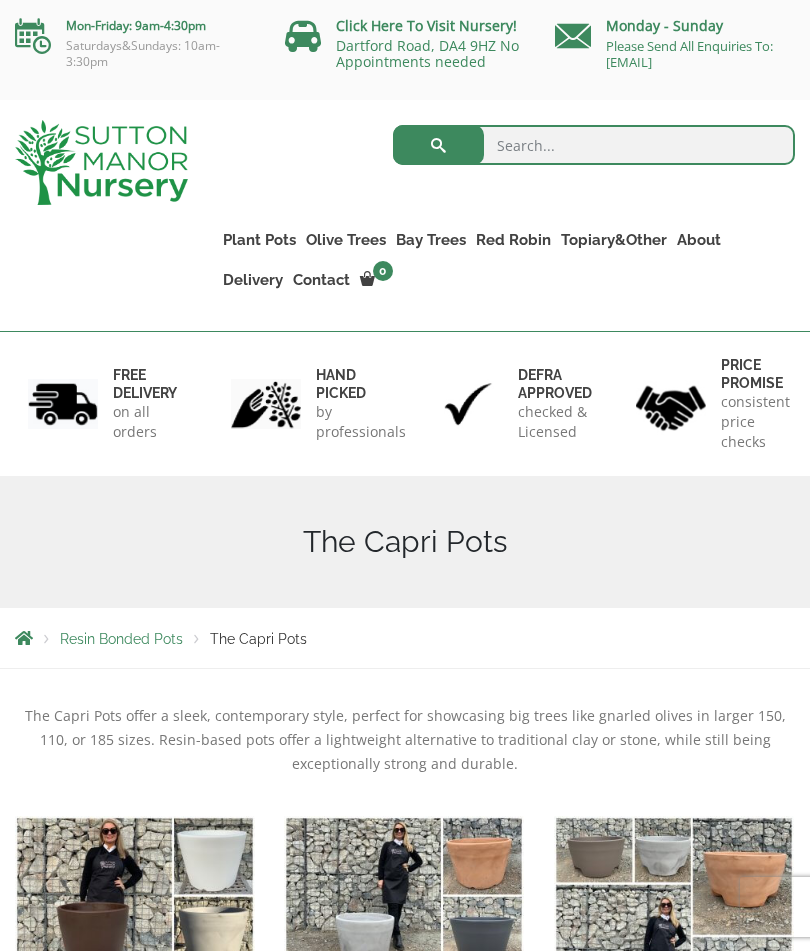 scroll, scrollTop: 50, scrollLeft: 0, axis: vertical 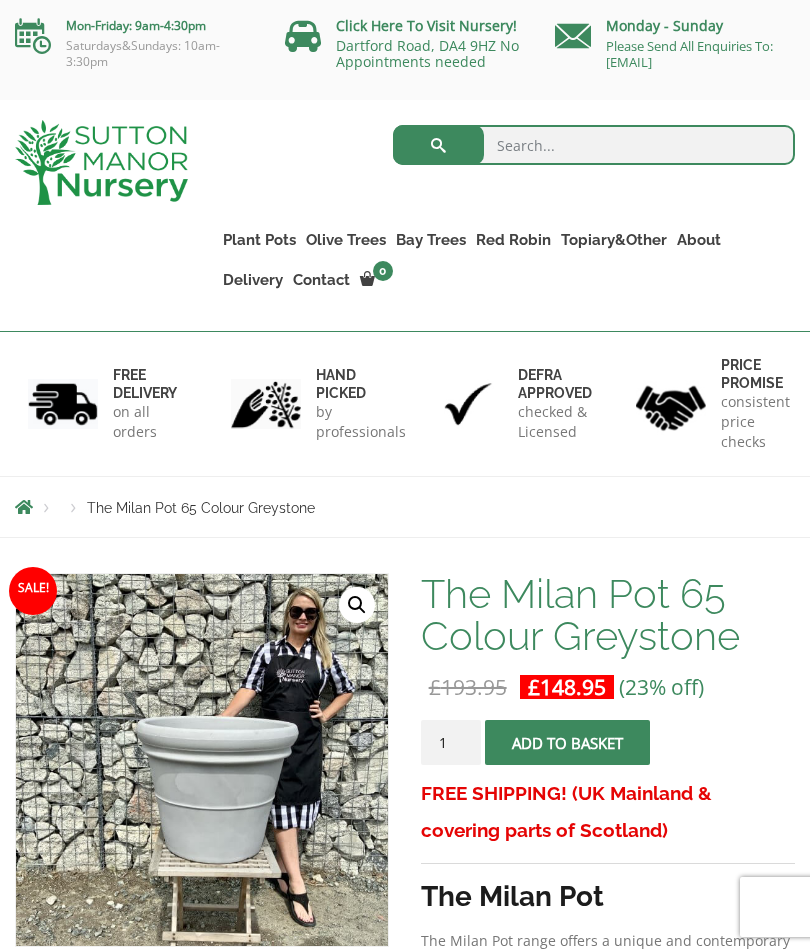 click at bounding box center (24, 507) 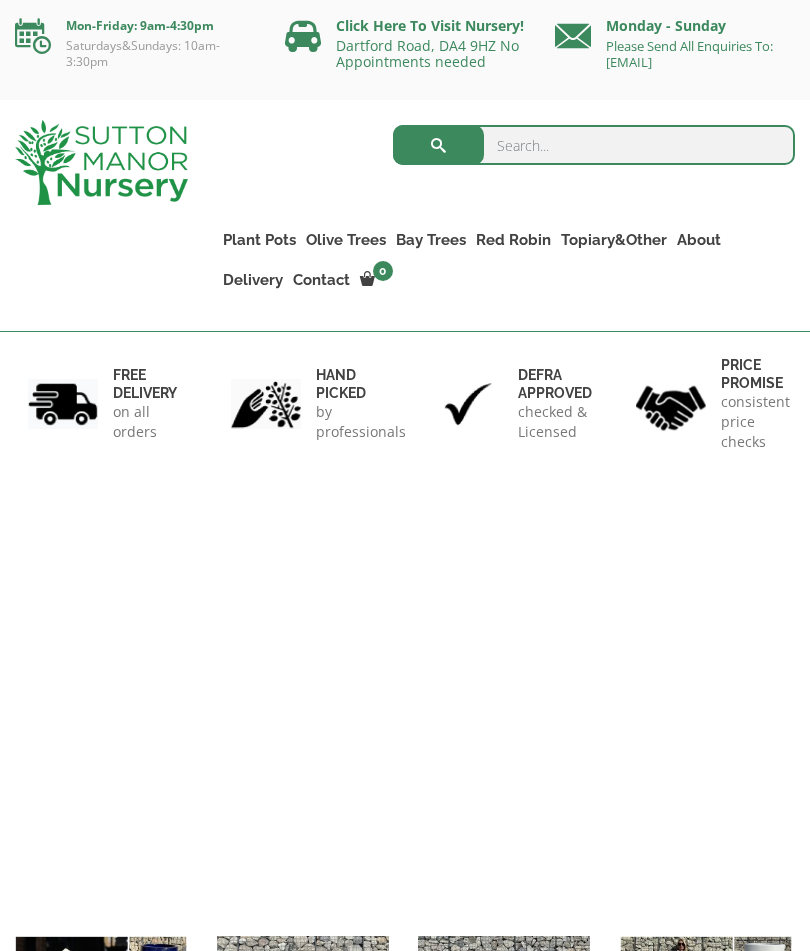 scroll, scrollTop: 0, scrollLeft: 0, axis: both 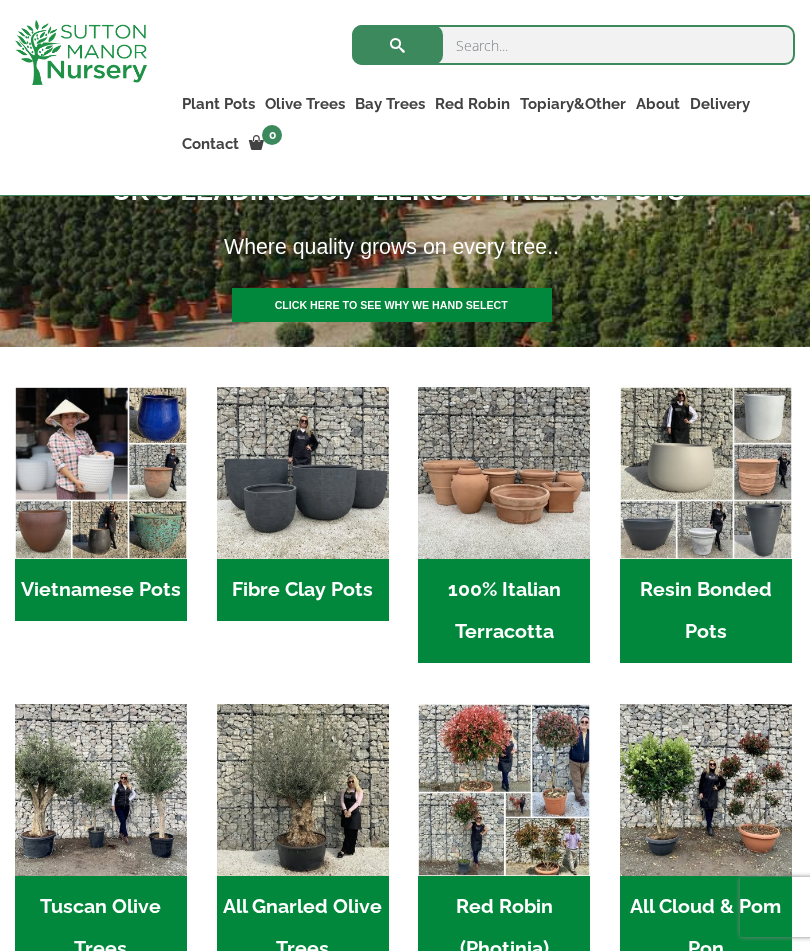 click on "Resin Bonded Pots  (211)" at bounding box center [706, 611] 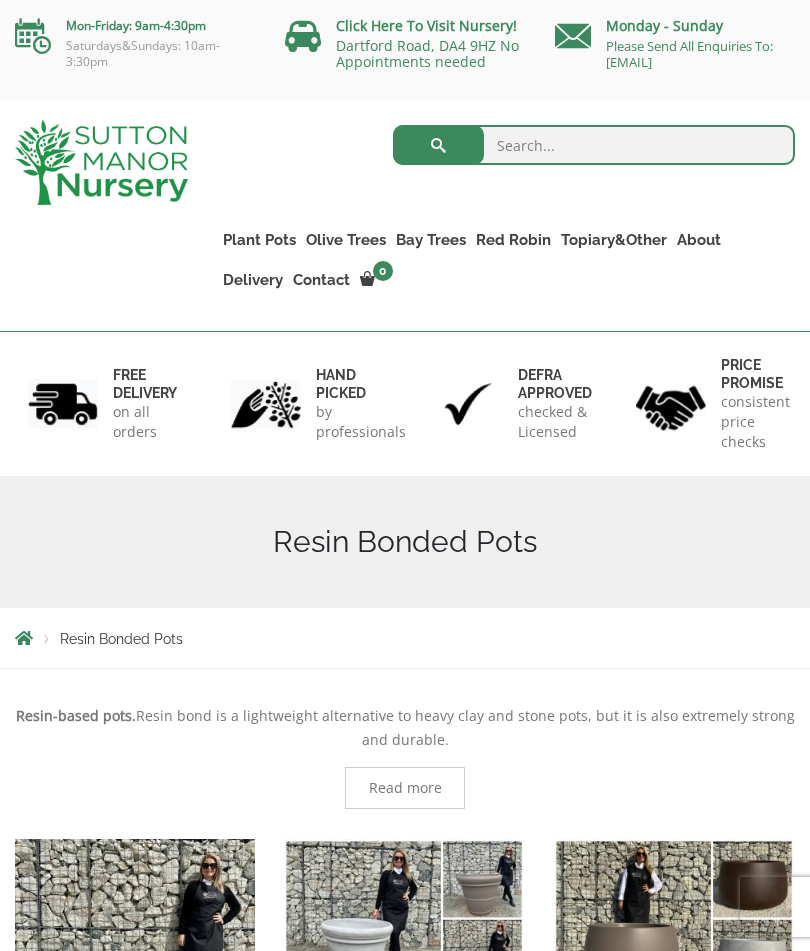 scroll, scrollTop: 0, scrollLeft: 0, axis: both 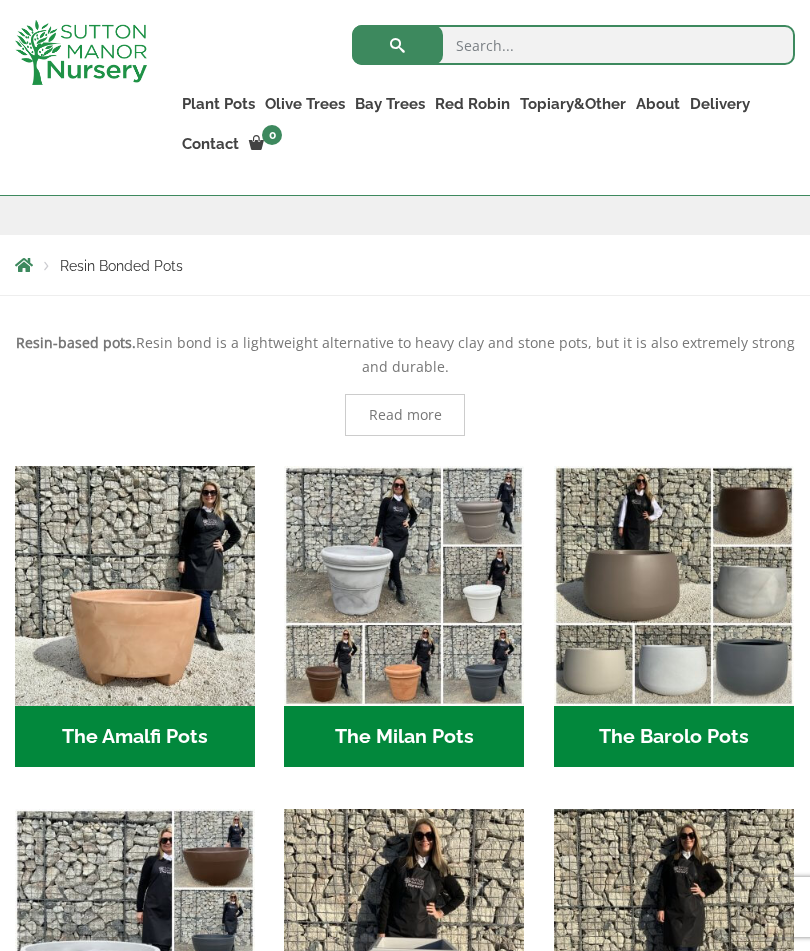 click on "The Milan Pots  (34)" at bounding box center [404, 737] 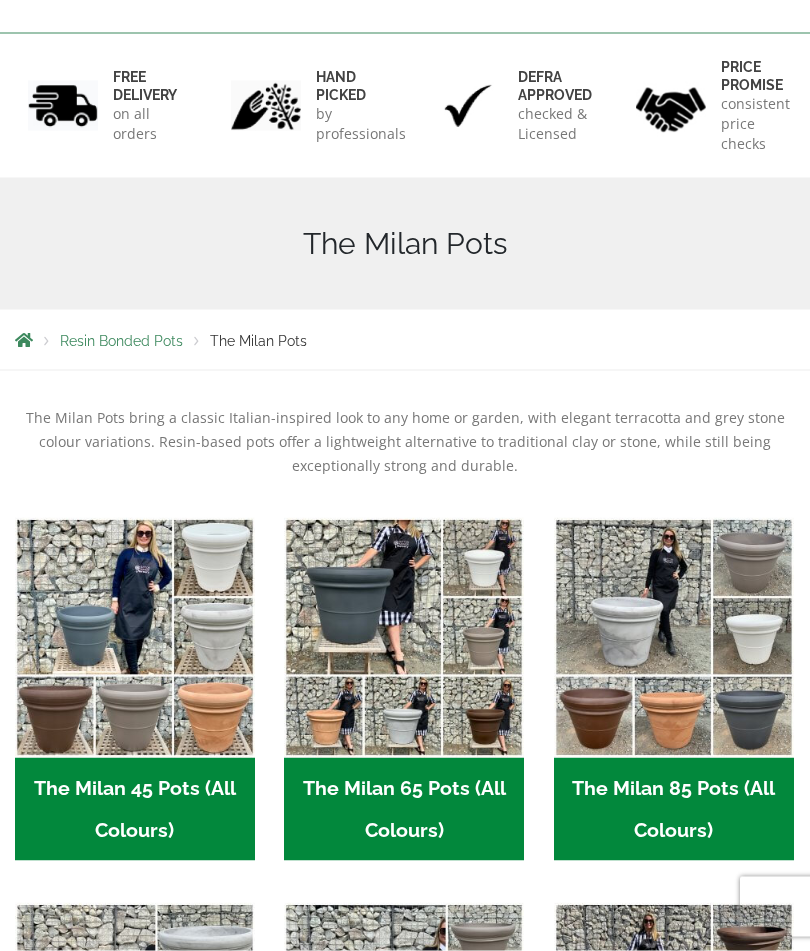 scroll, scrollTop: 0, scrollLeft: 0, axis: both 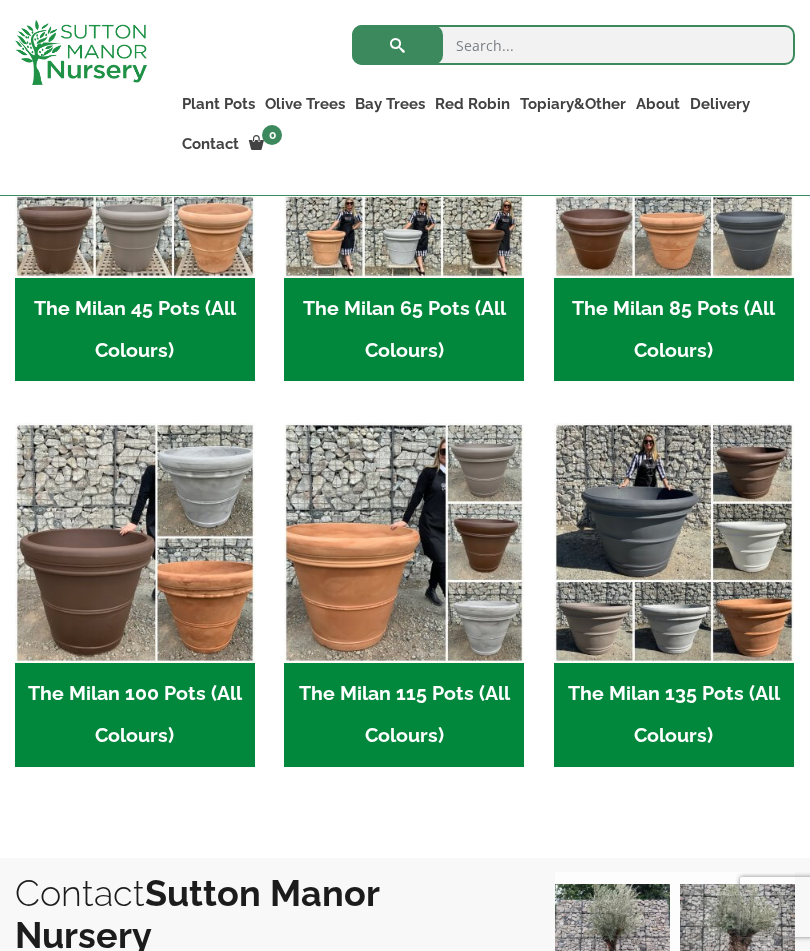 click on "The Milan 100 Pots (All Colours)  (5)" at bounding box center [135, 715] 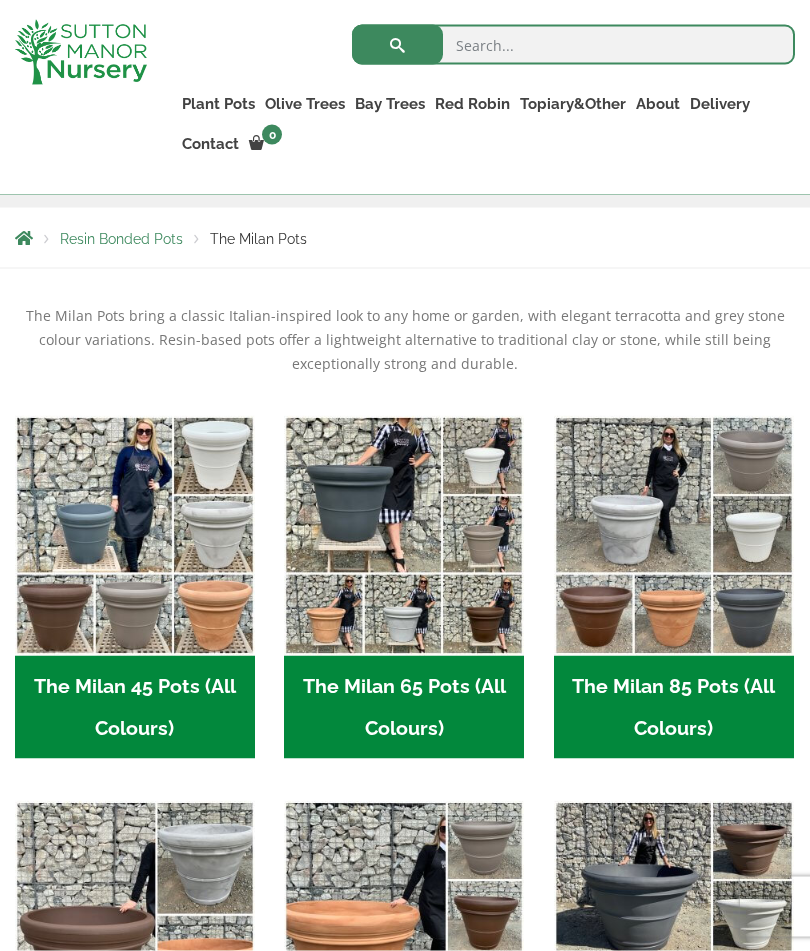 scroll, scrollTop: 365, scrollLeft: 0, axis: vertical 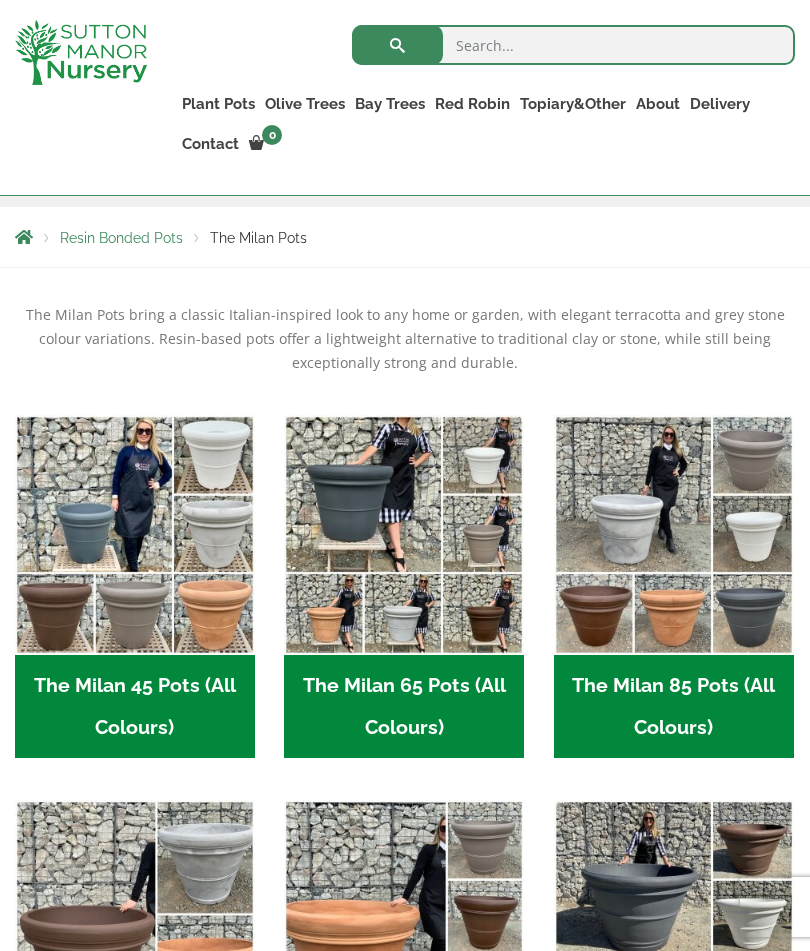 click at bounding box center (674, 535) 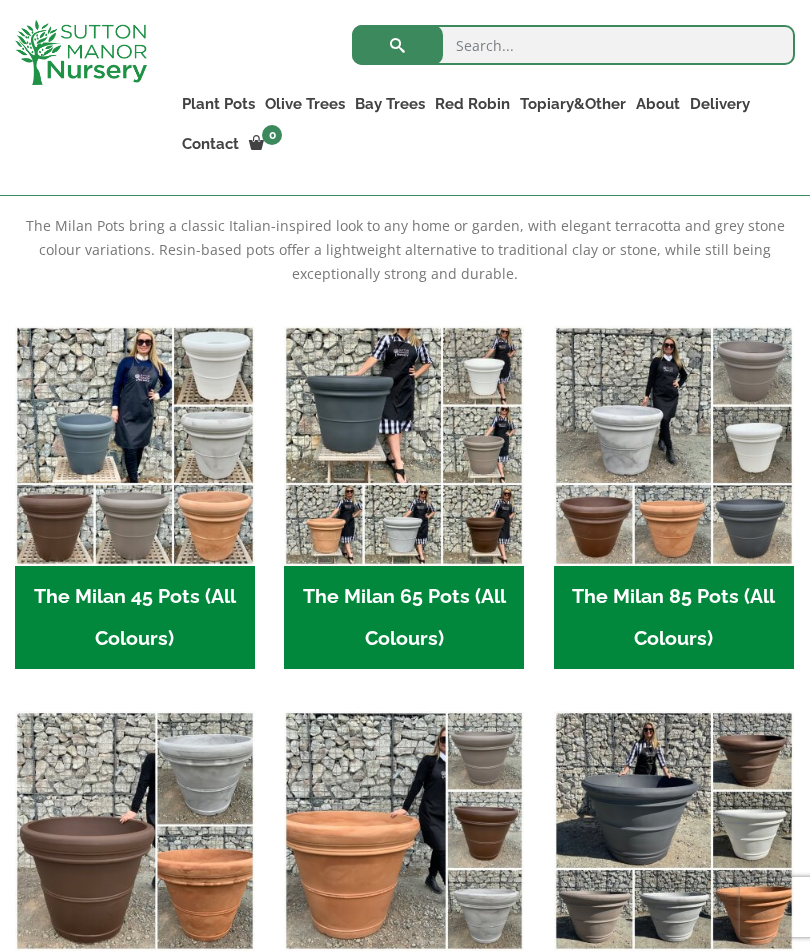 click at bounding box center (135, 446) 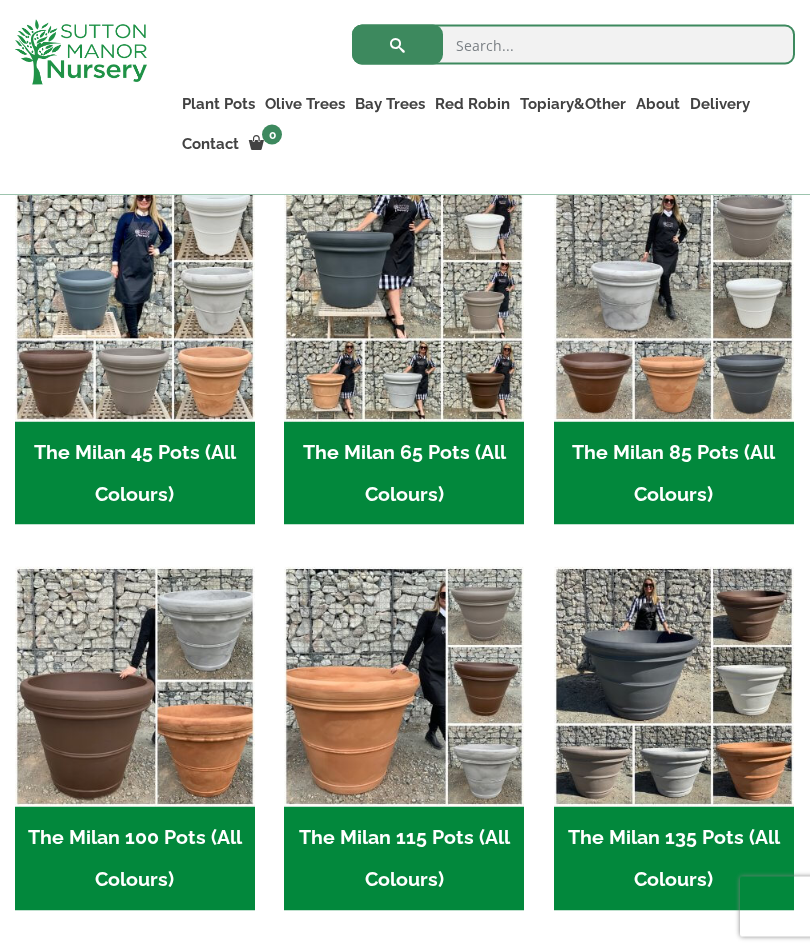 scroll, scrollTop: 599, scrollLeft: 0, axis: vertical 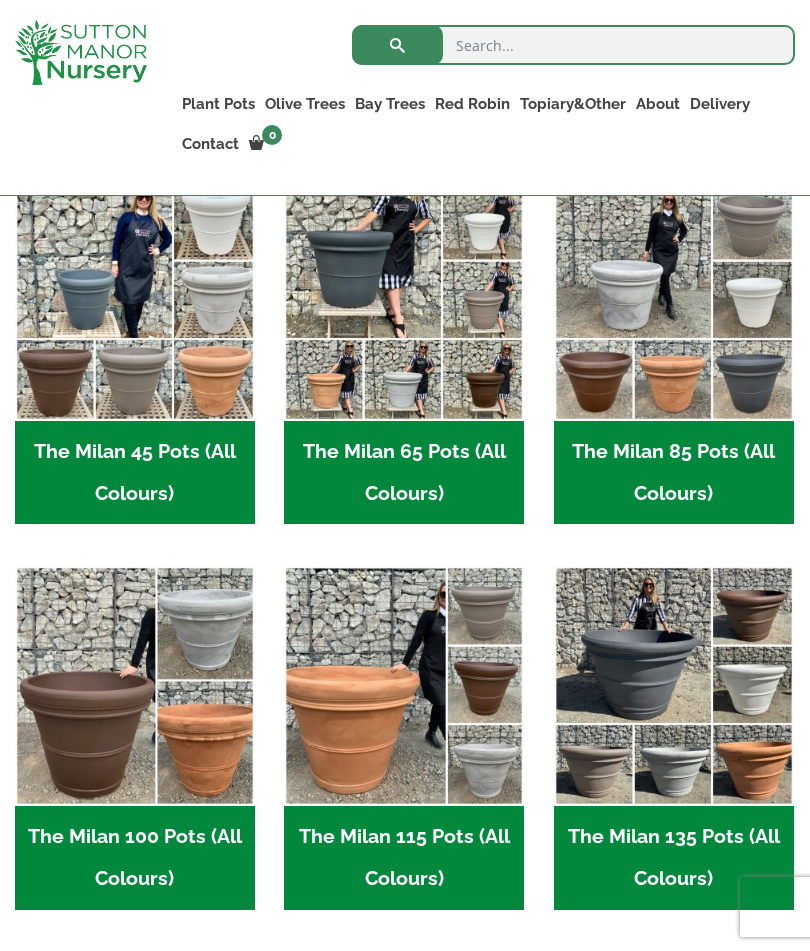 click at bounding box center (404, 301) 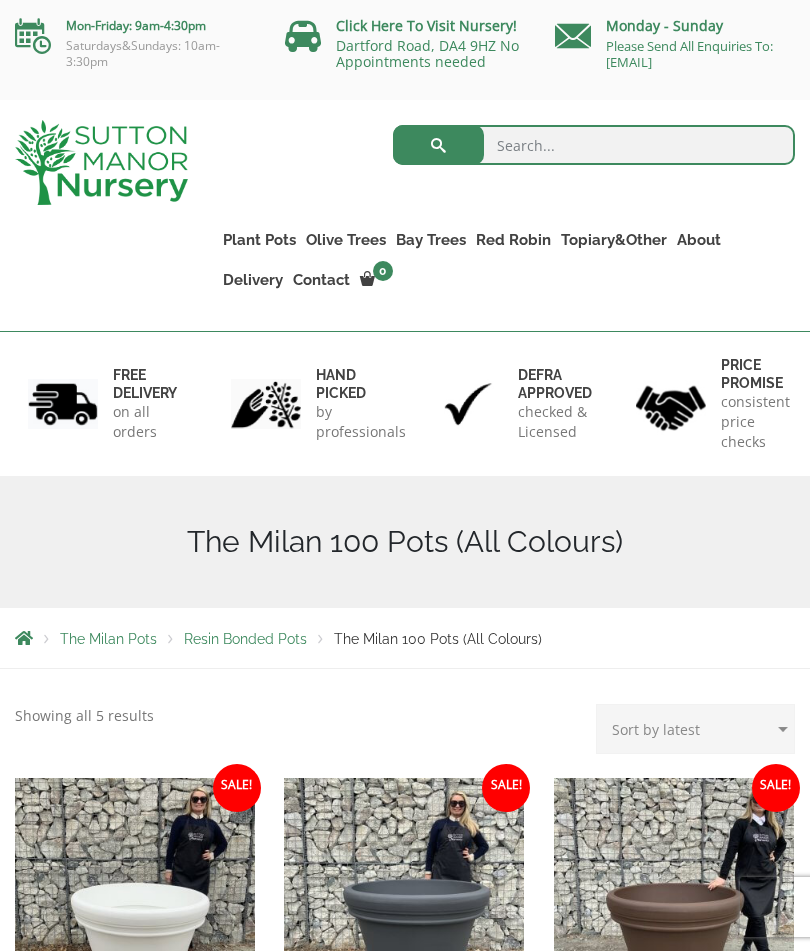 scroll, scrollTop: 0, scrollLeft: 0, axis: both 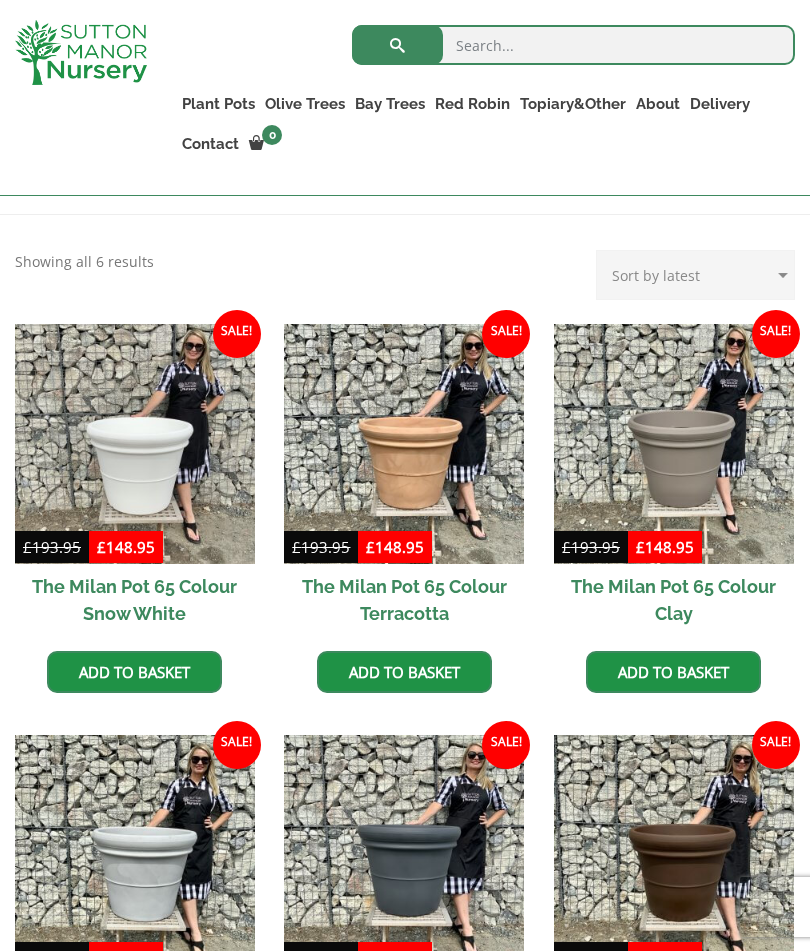 click at bounding box center (404, 855) 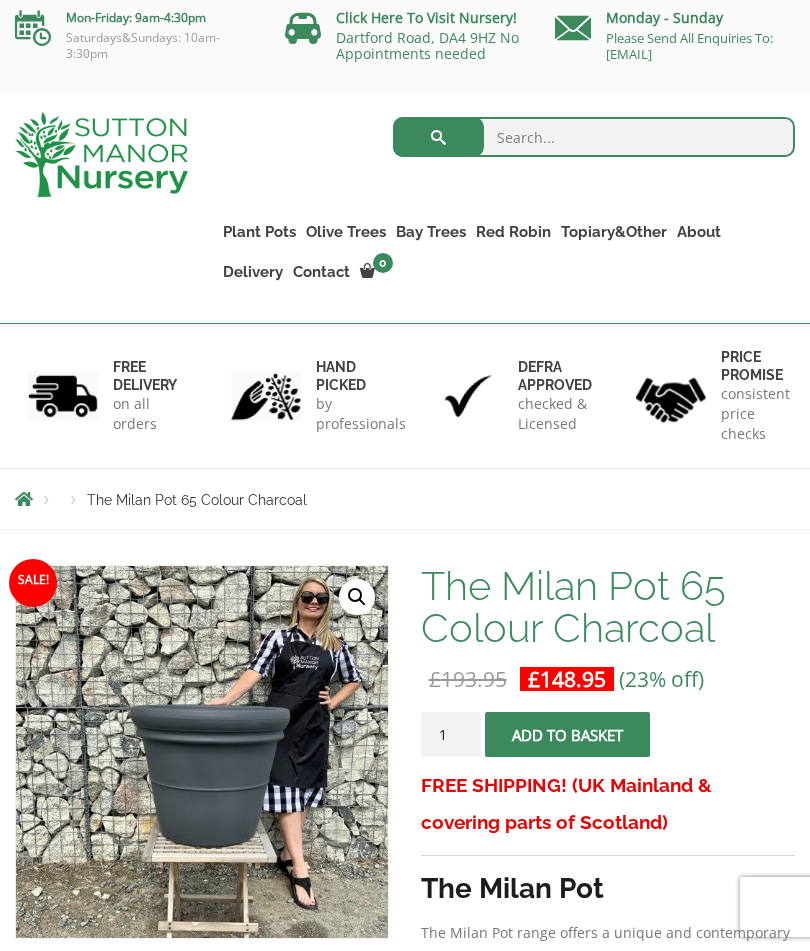 scroll, scrollTop: 107, scrollLeft: 0, axis: vertical 